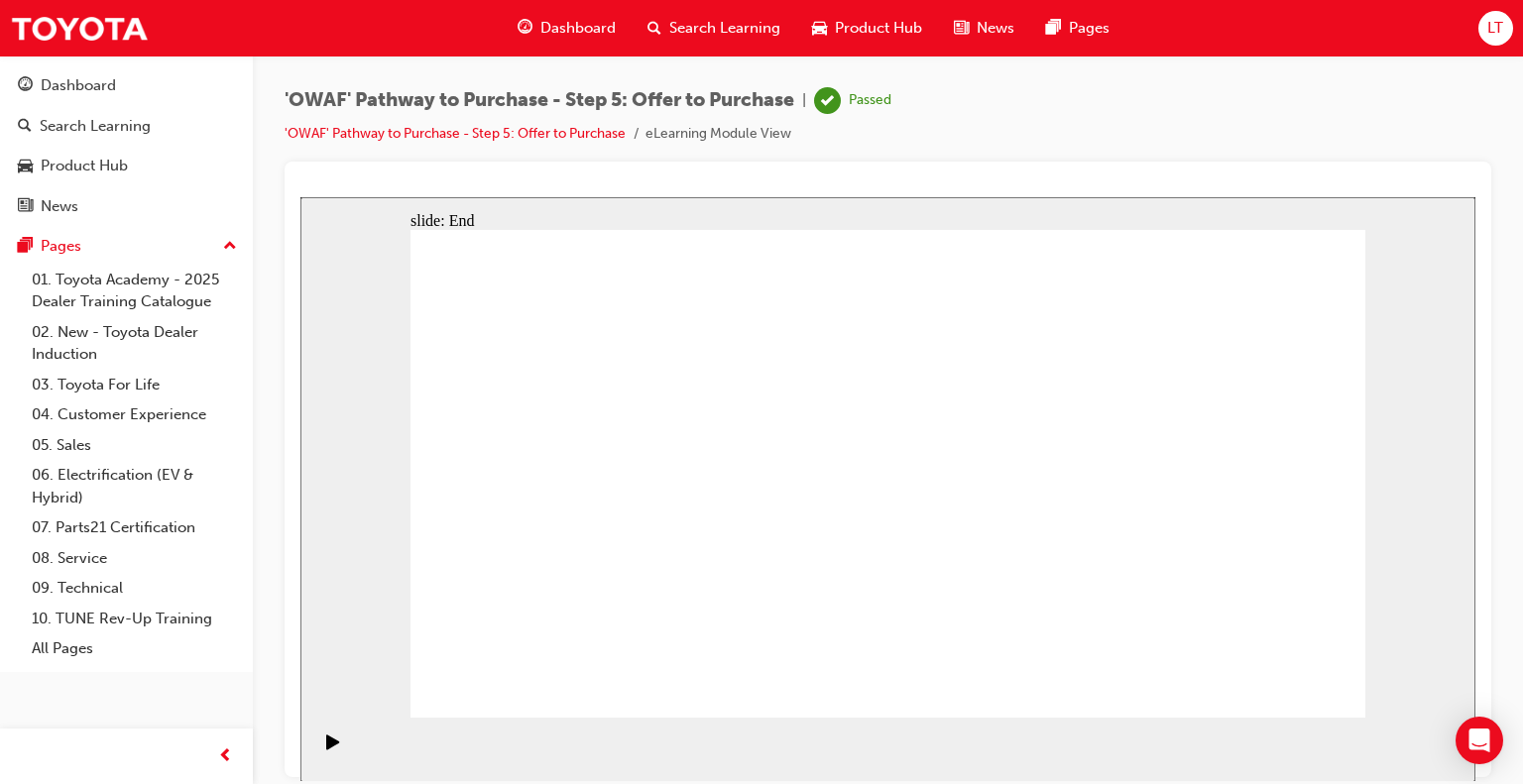 scroll, scrollTop: 0, scrollLeft: 0, axis: both 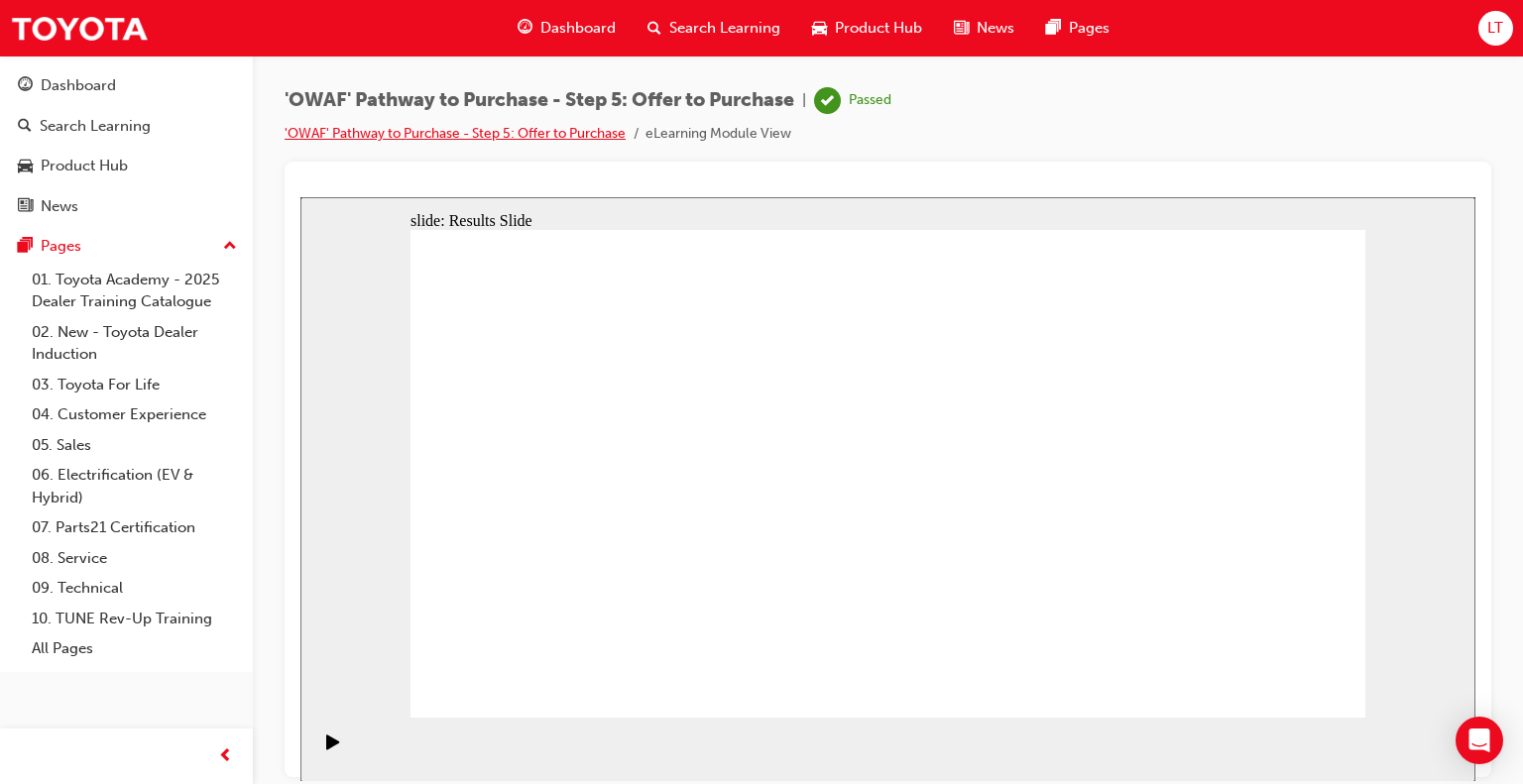 click on "'OWAF' Pathway to Purchase - Step 5: Offer to Purchase" at bounding box center [455, 133] 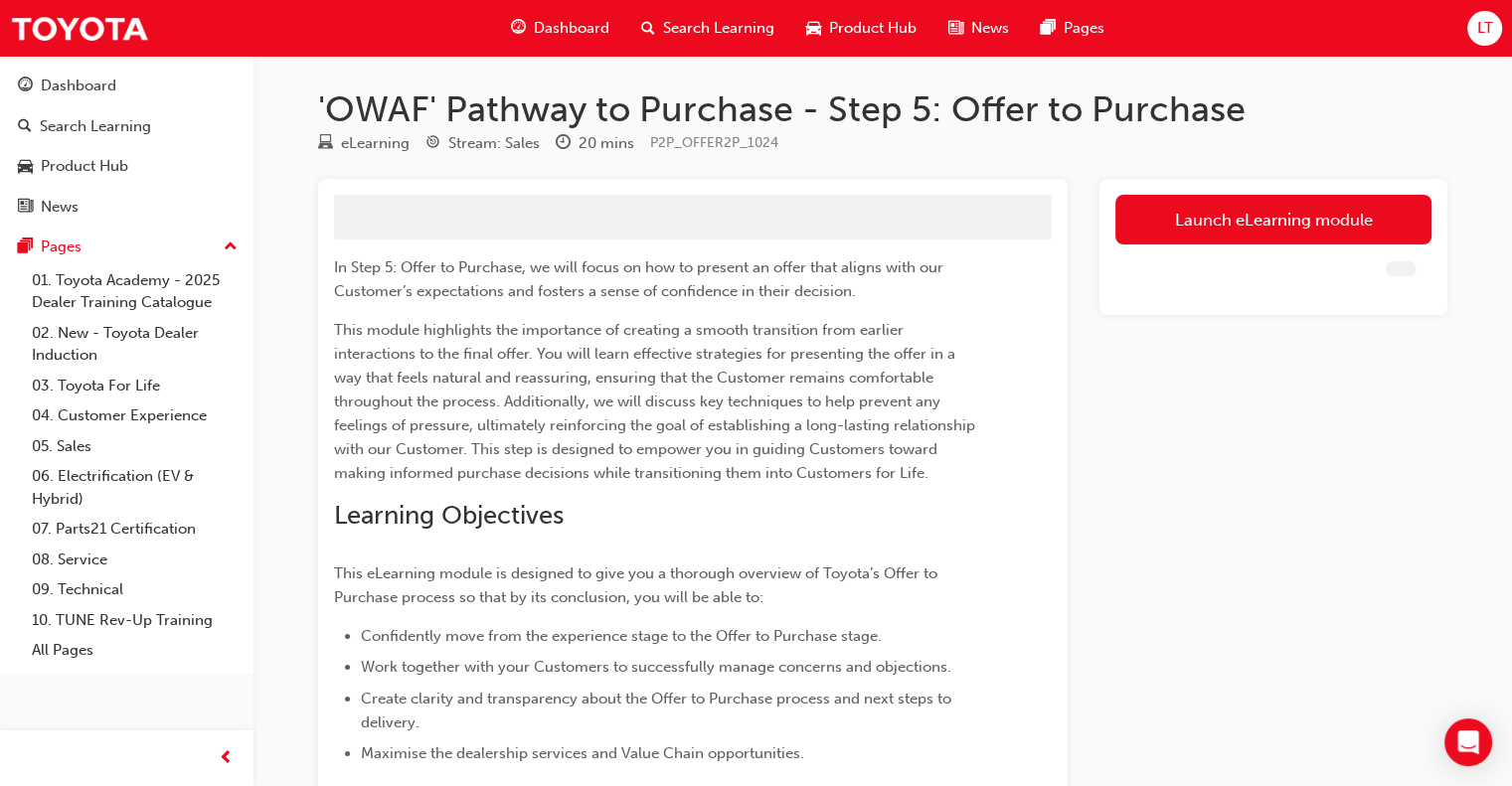 click on "Launch eLearning module" at bounding box center [1273, 220] 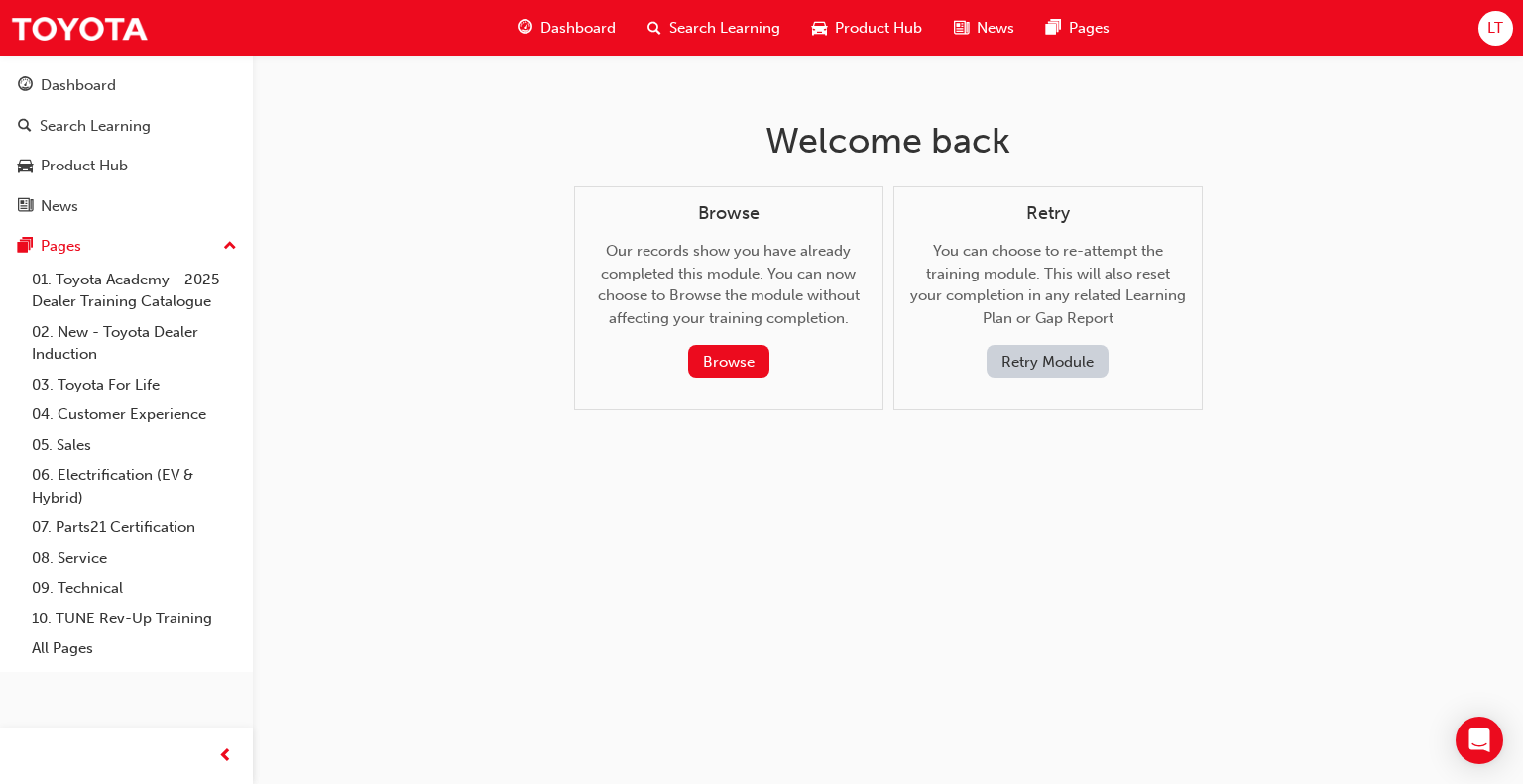 click on "Browse Our records show you have already completed this module. You can now choose to Browse the module without affecting your training completion. Browse" at bounding box center [729, 290] 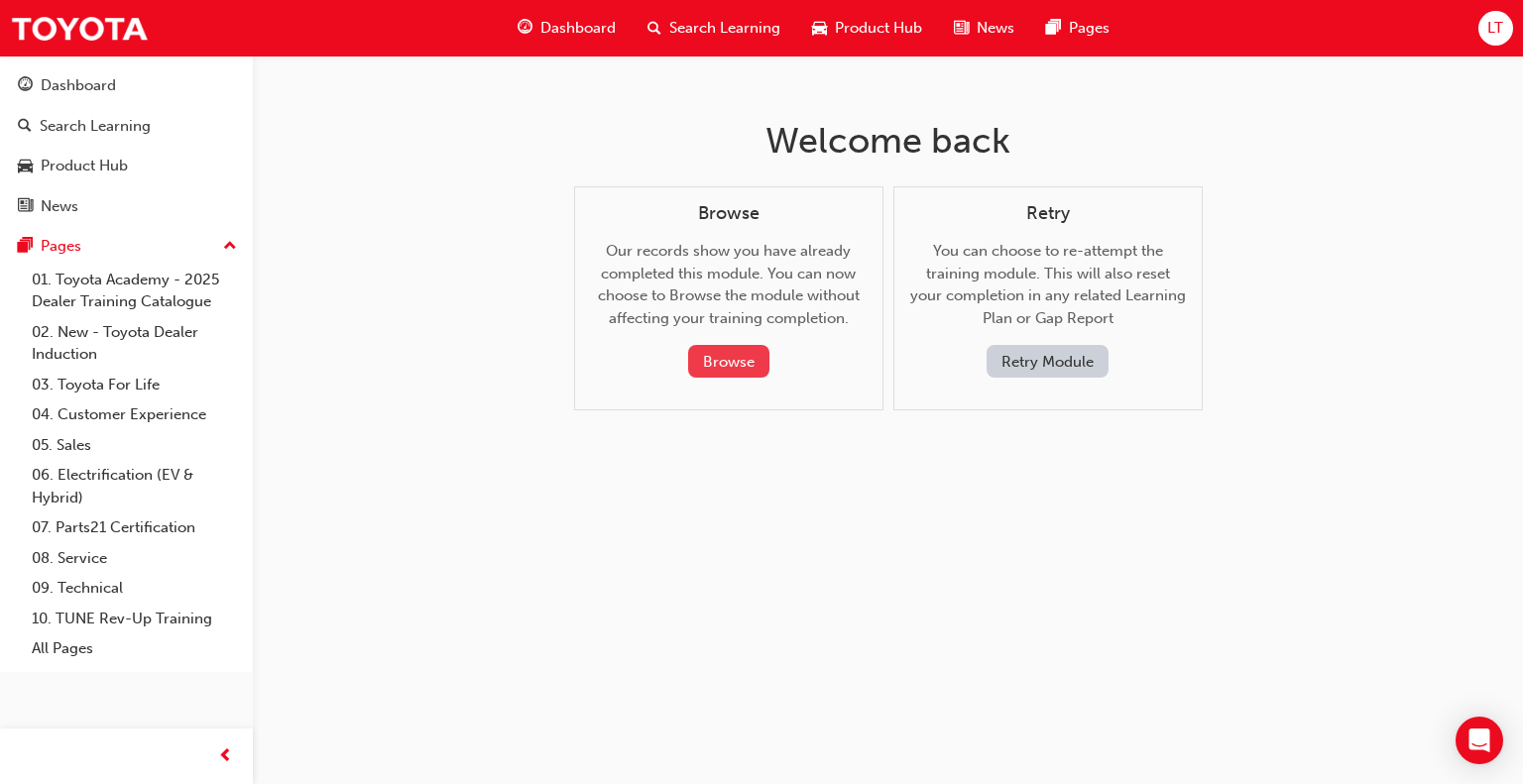 click on "Browse" at bounding box center [729, 361] 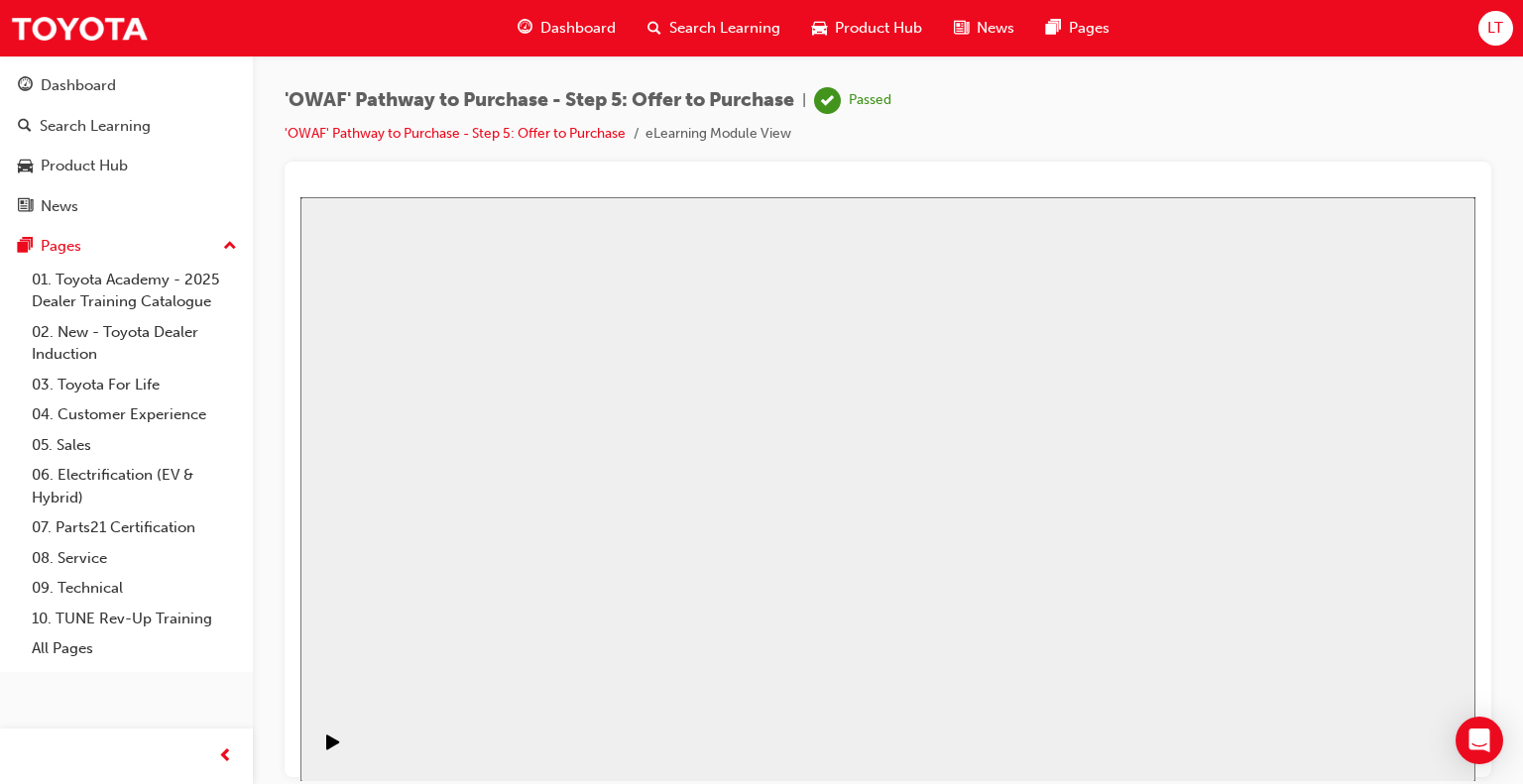 scroll, scrollTop: 0, scrollLeft: 0, axis: both 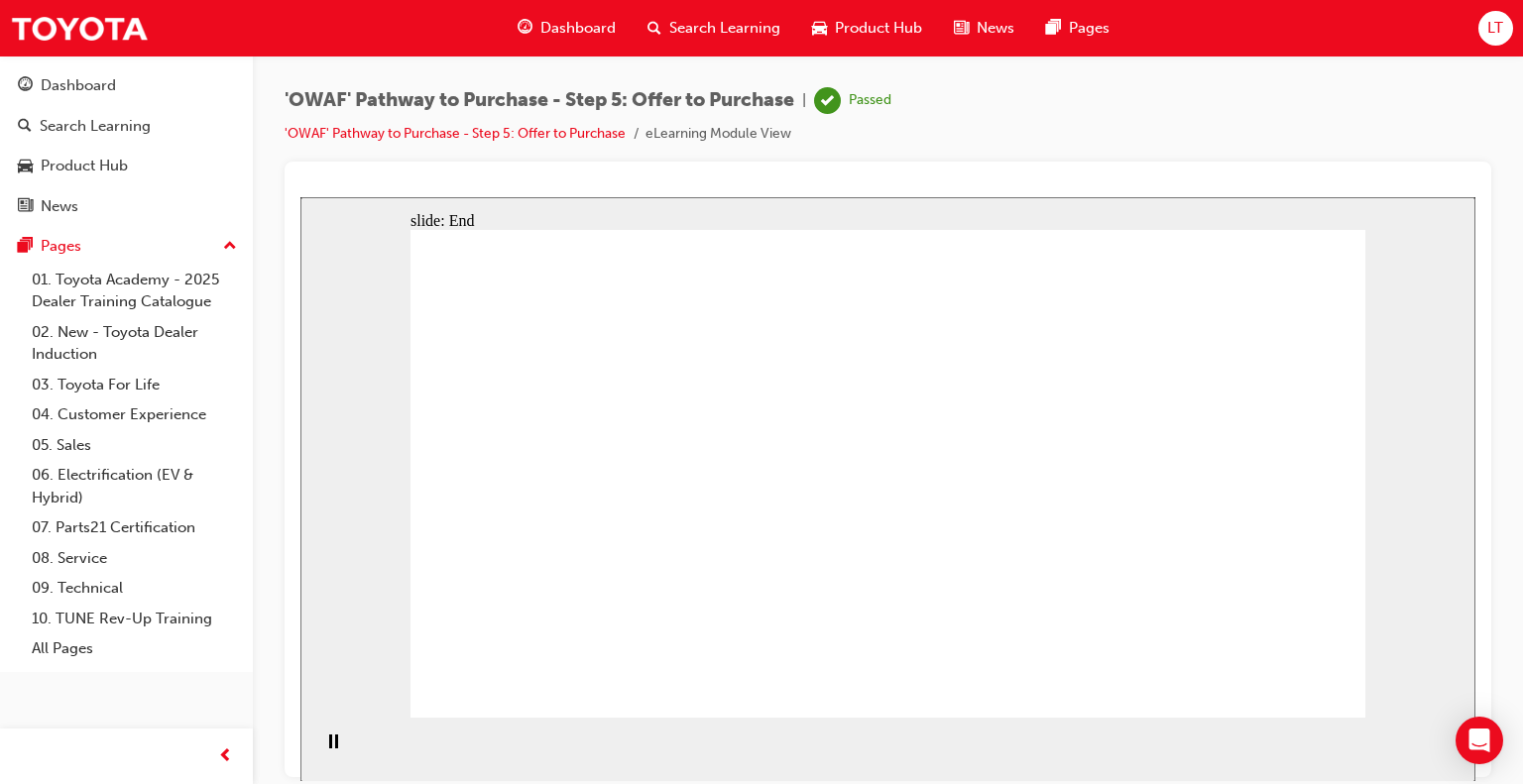 click 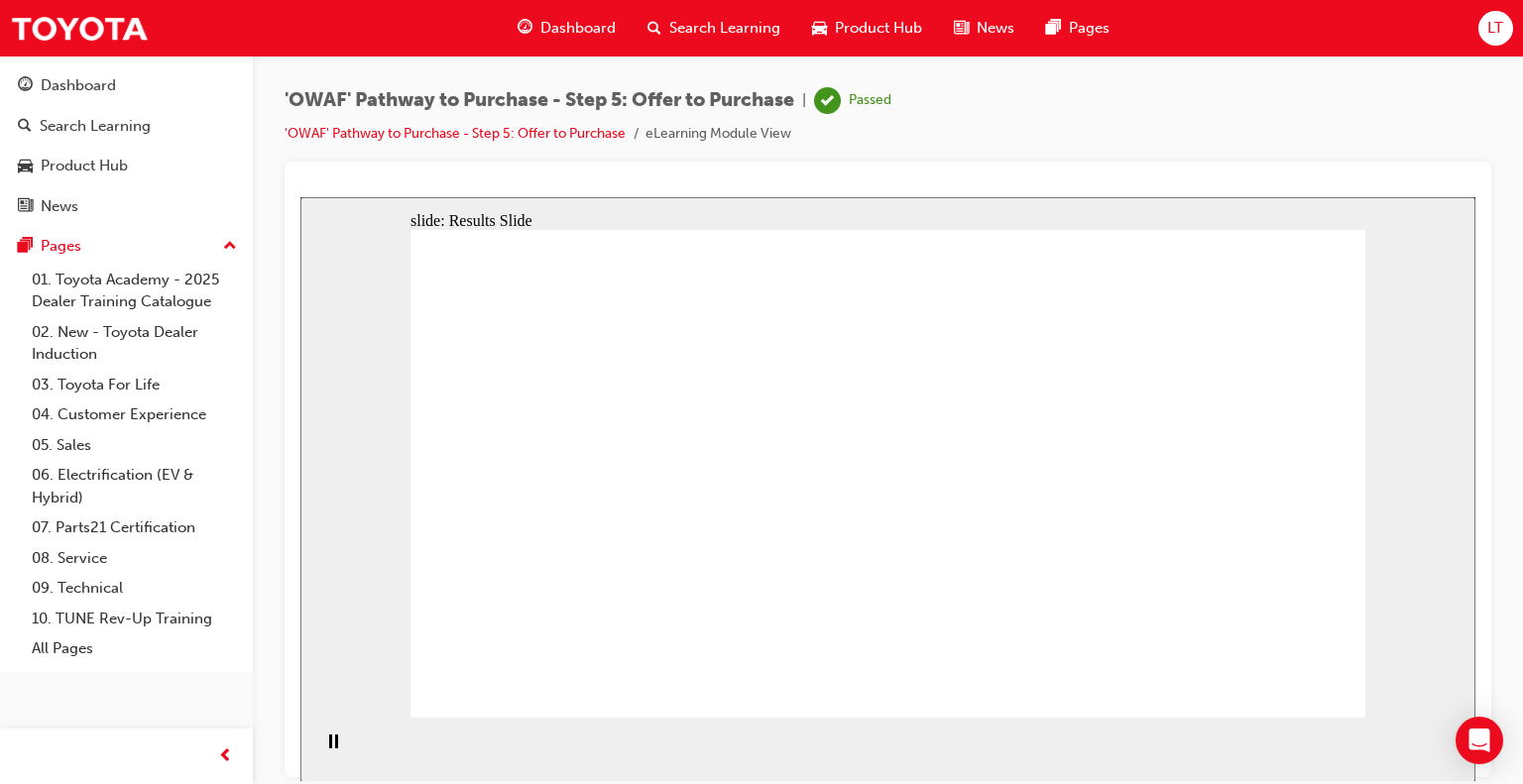 click 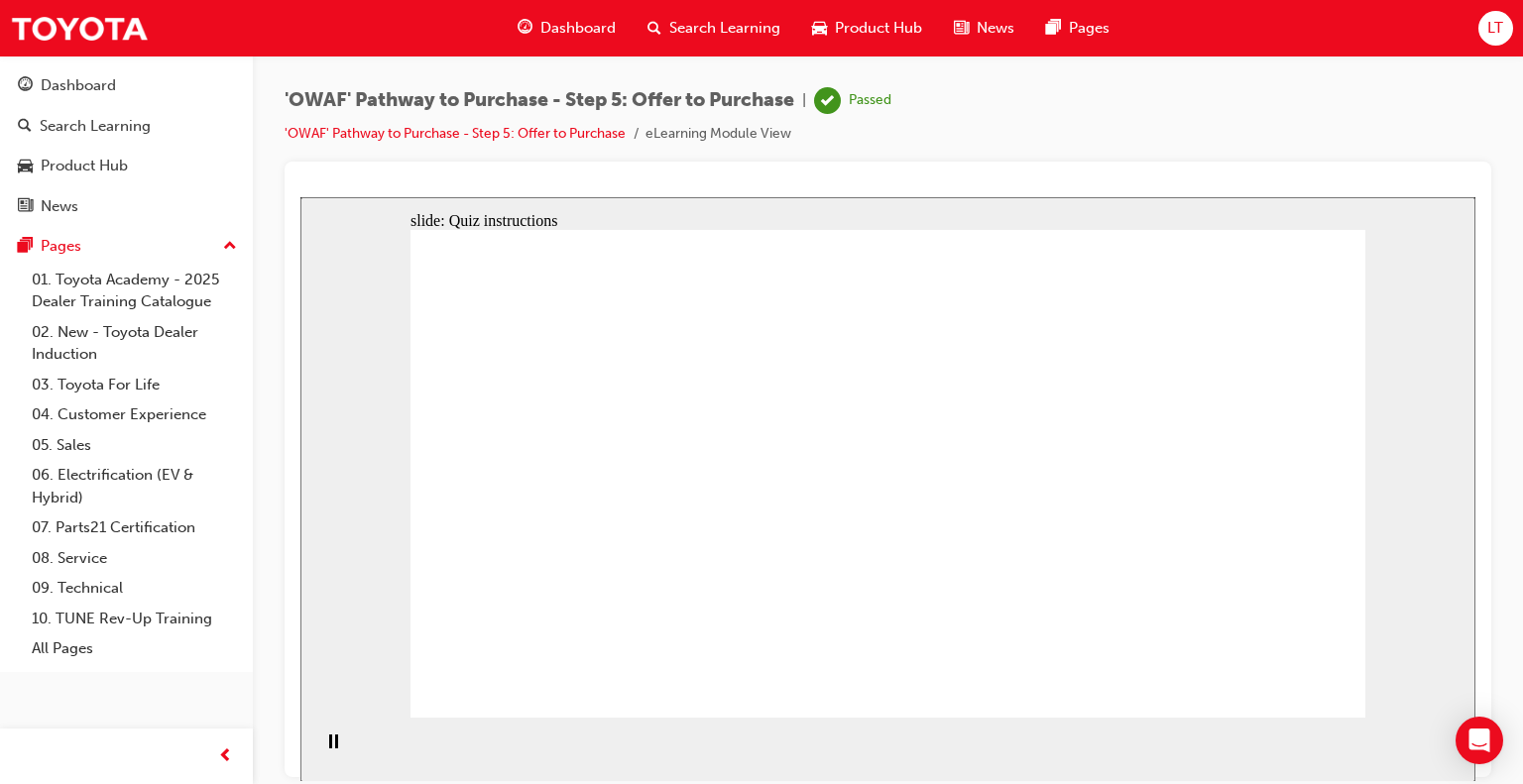 click 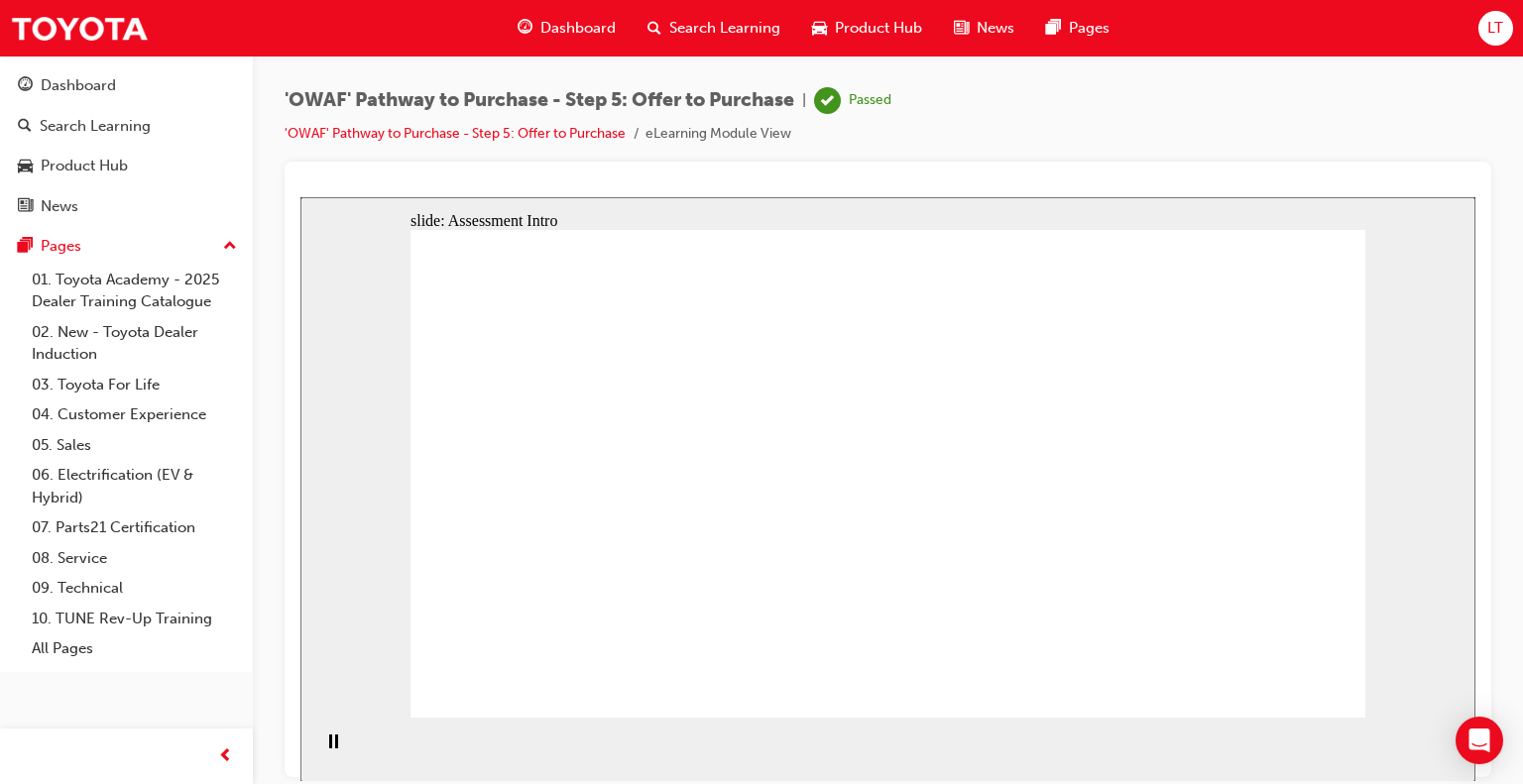 click 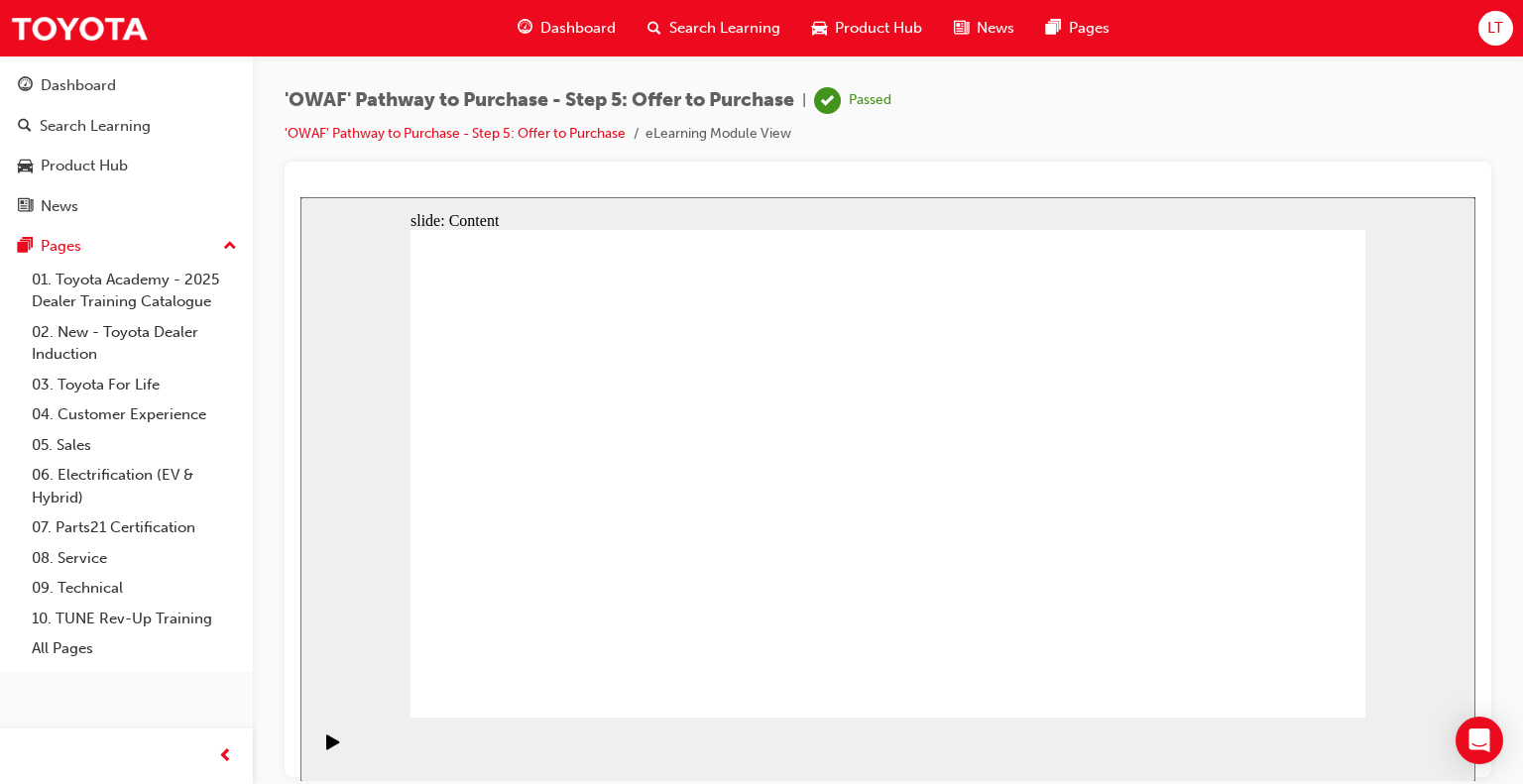 click 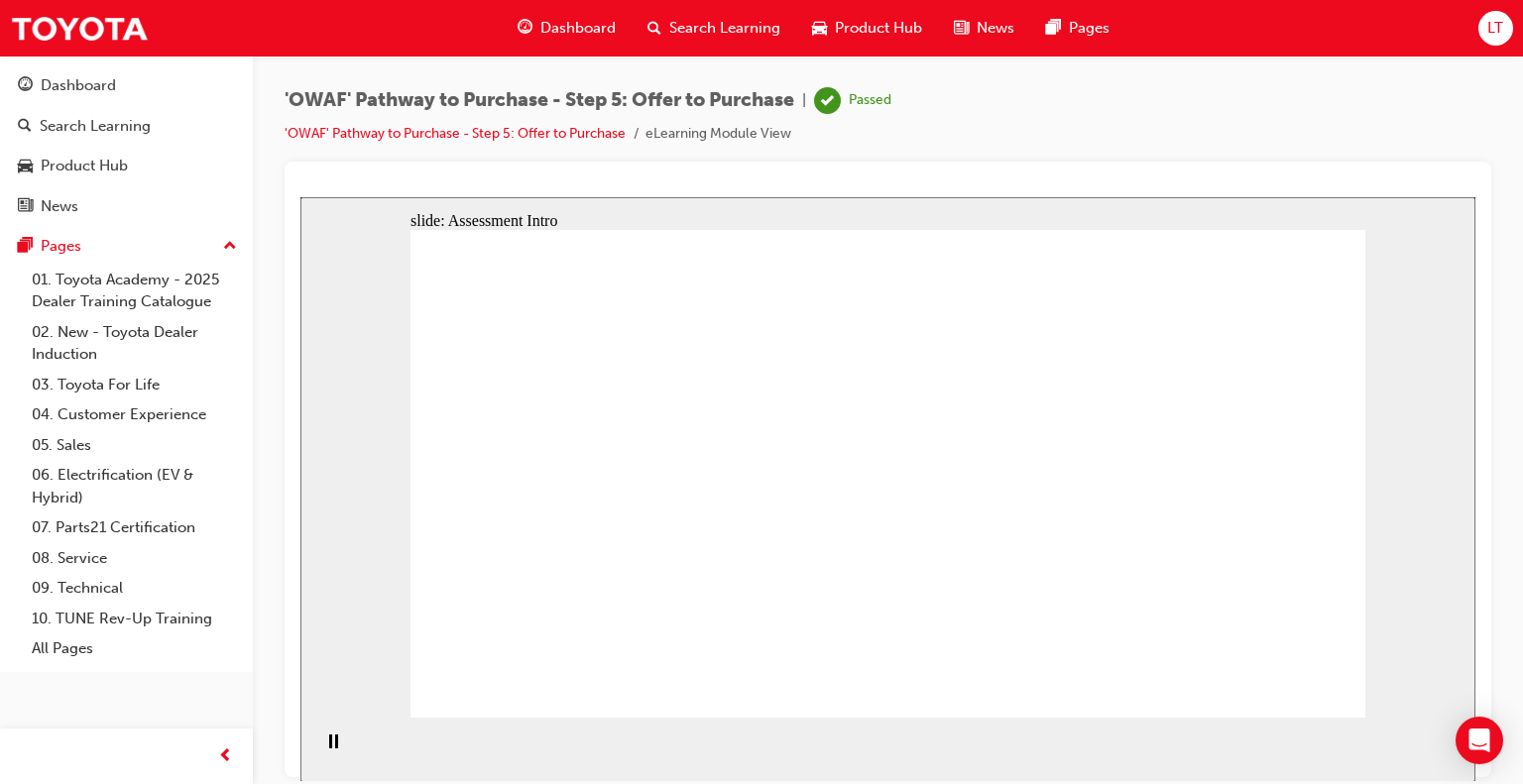 click 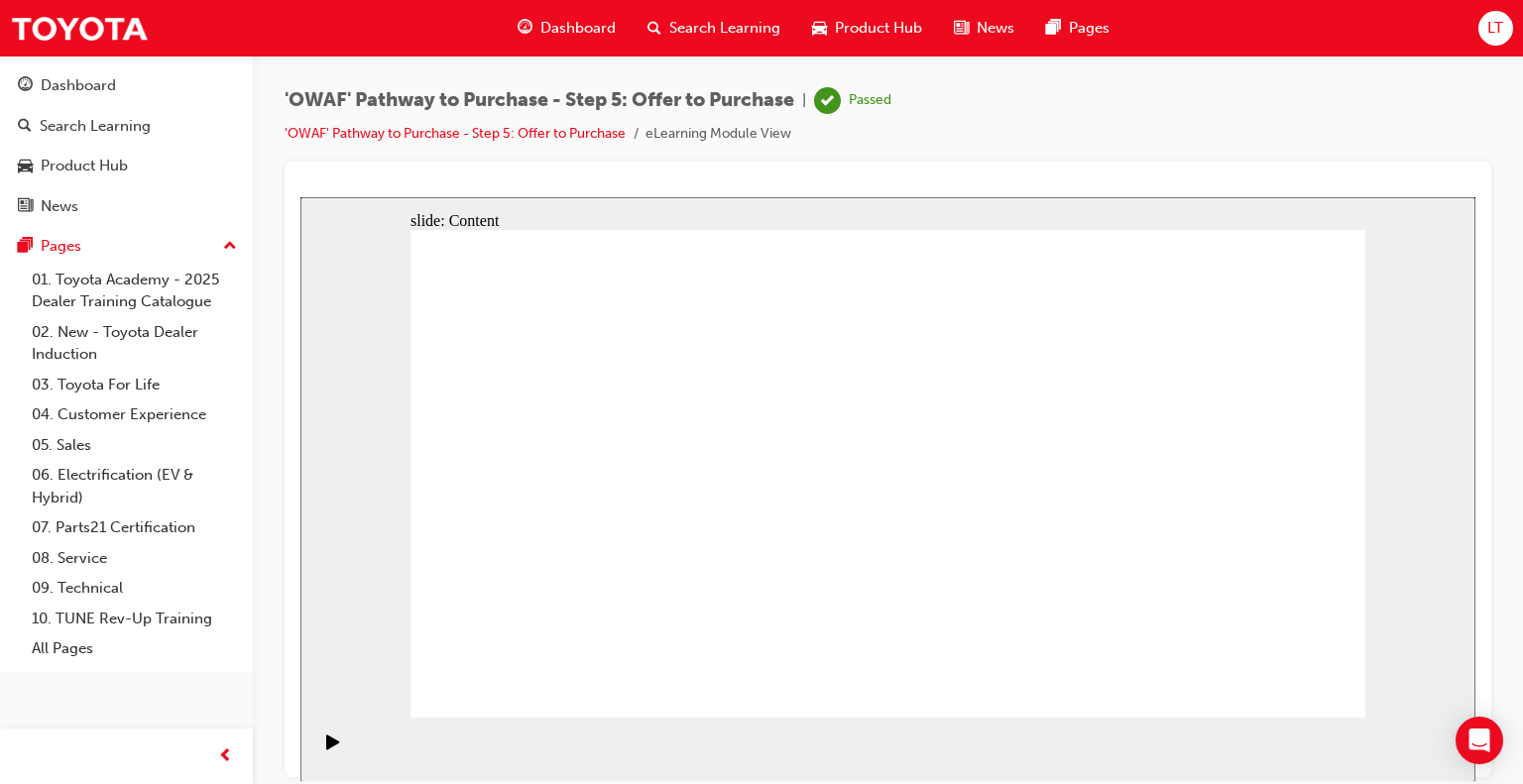 click 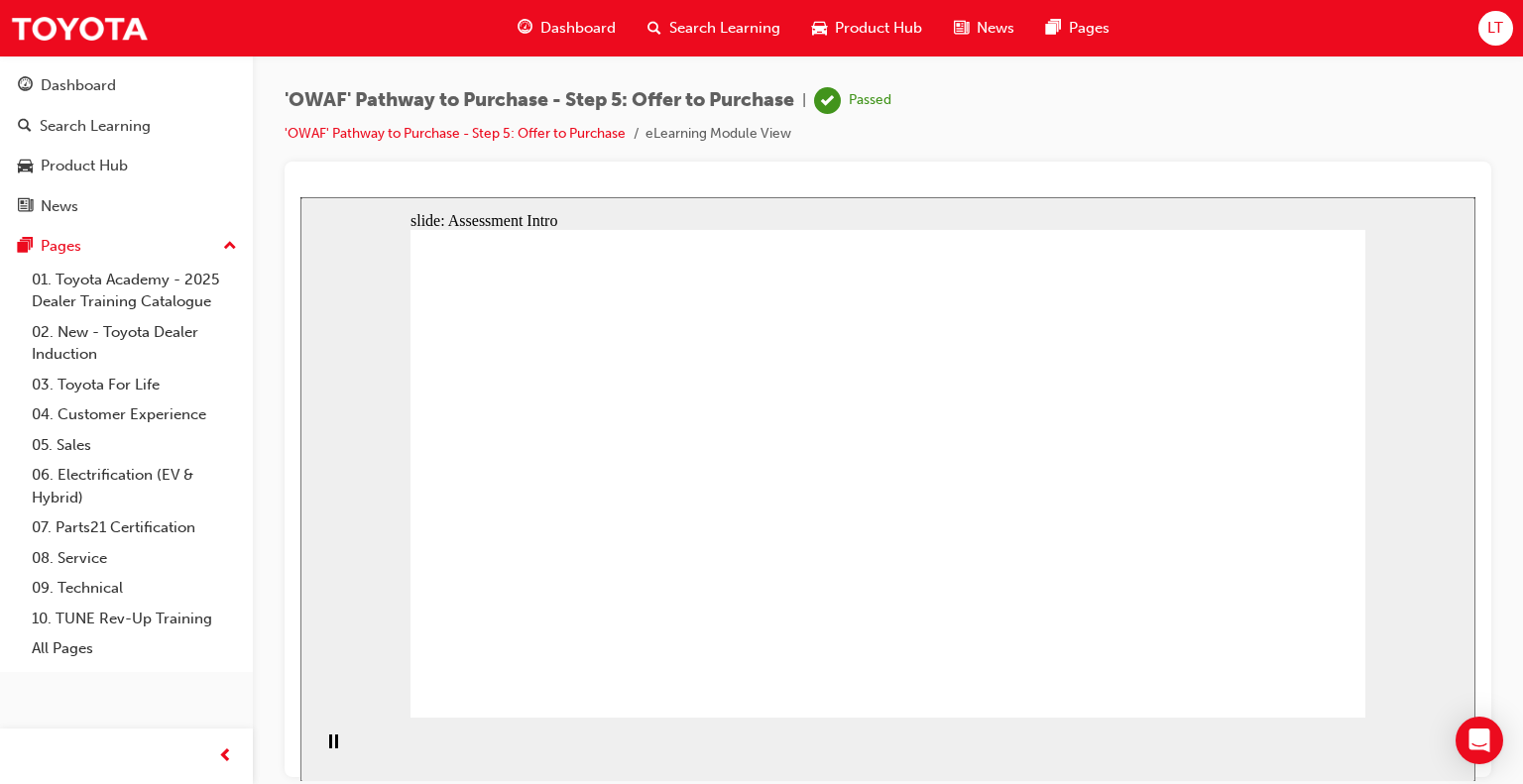 click 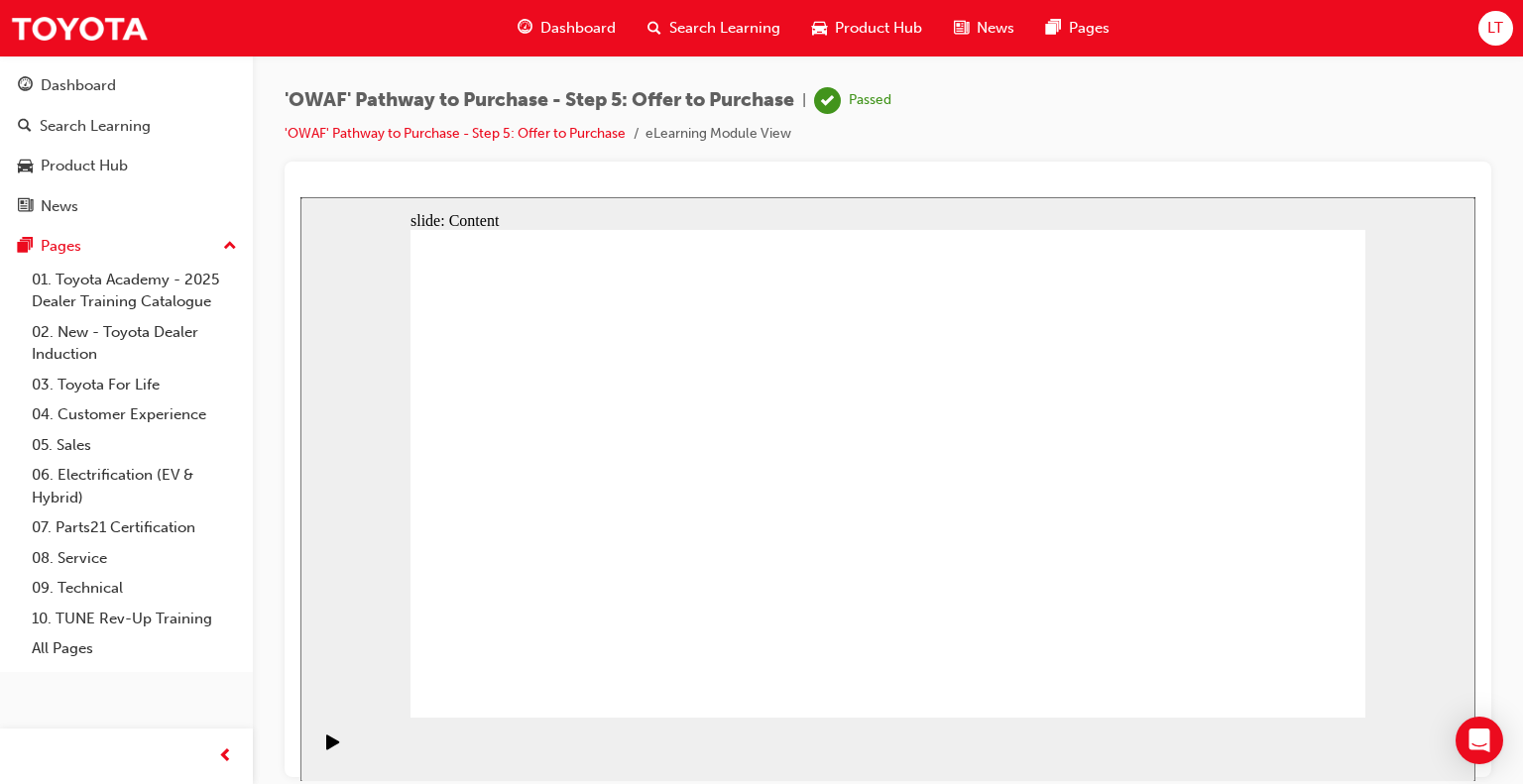 click 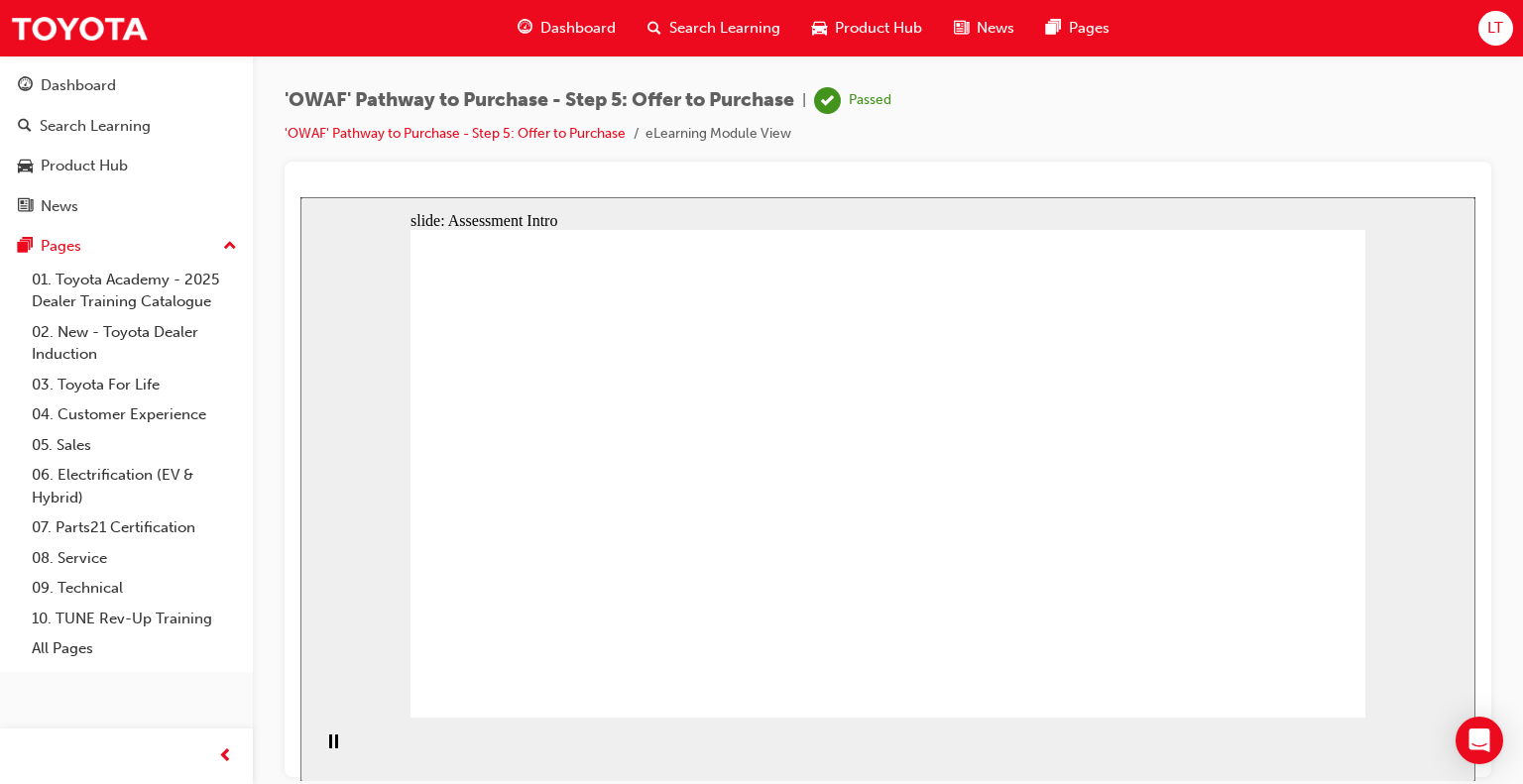 click 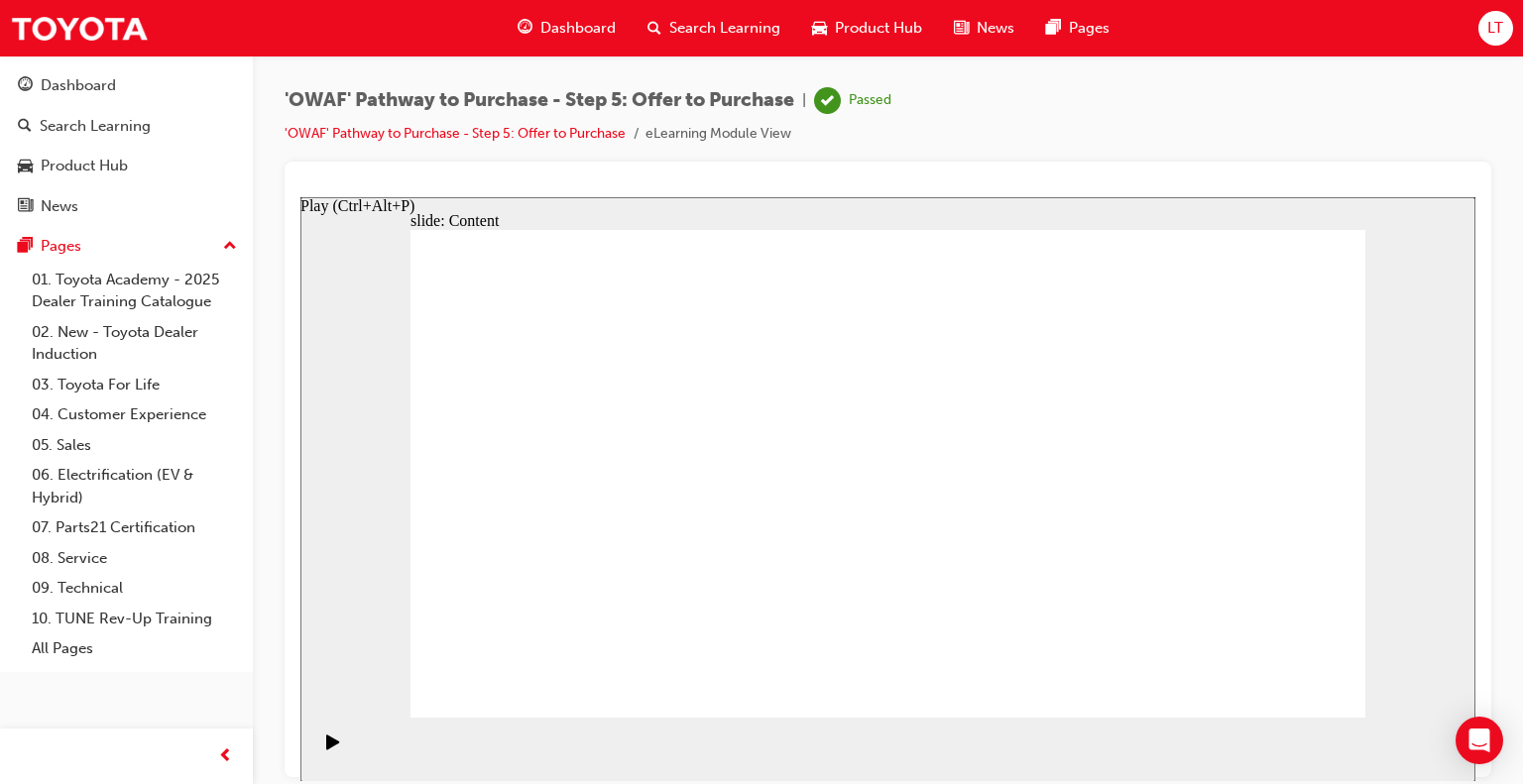 click at bounding box center [333, 750] 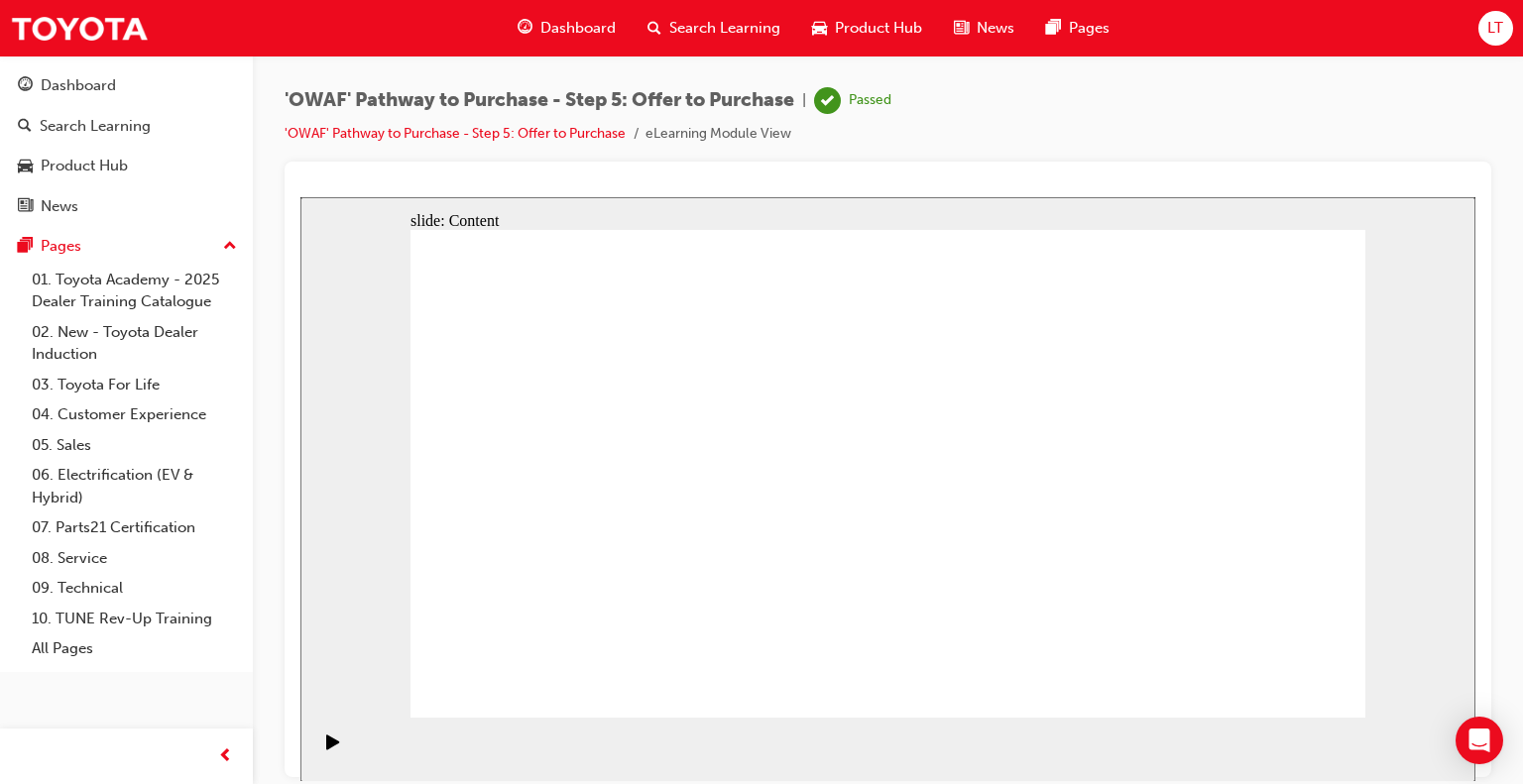 click 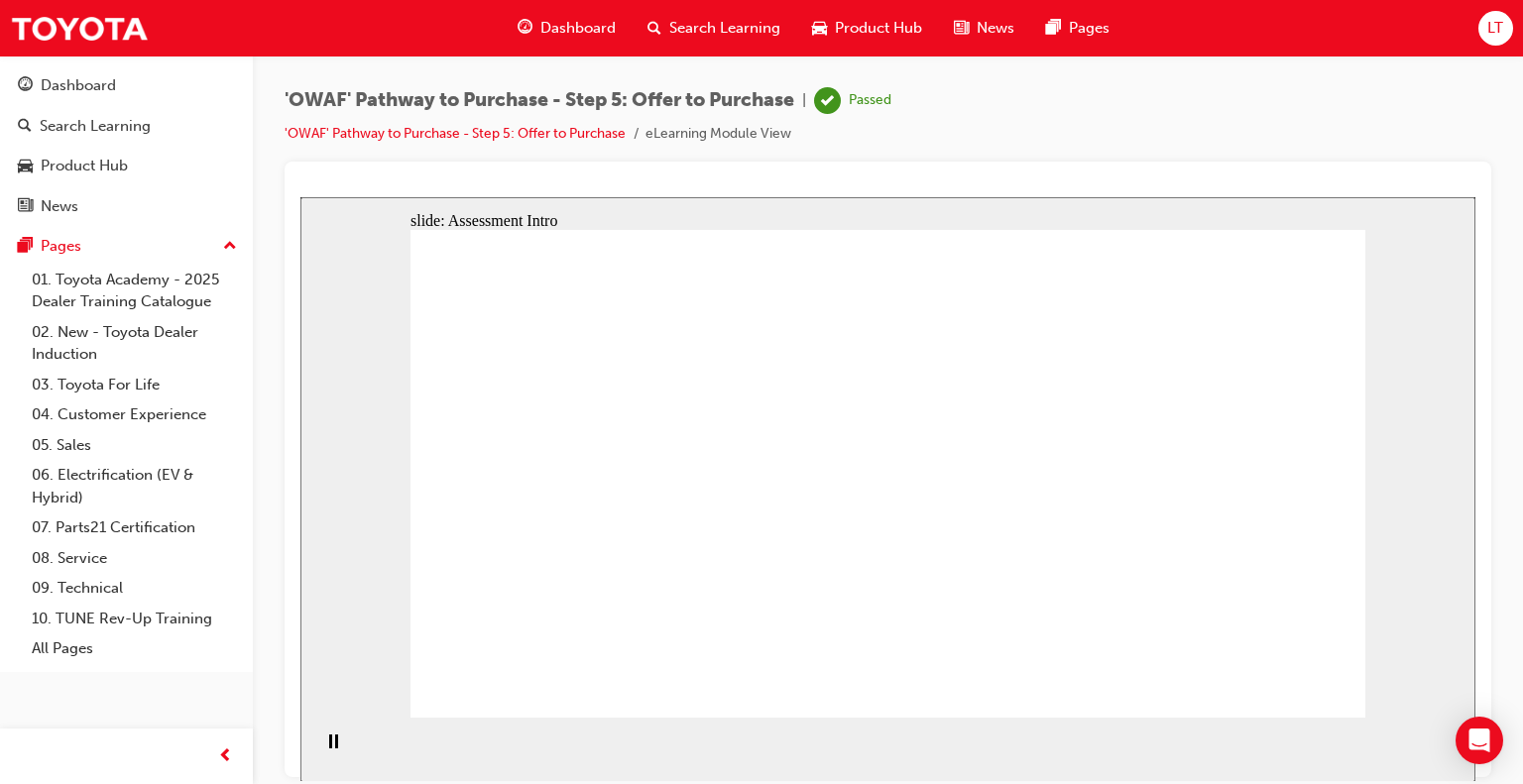 click 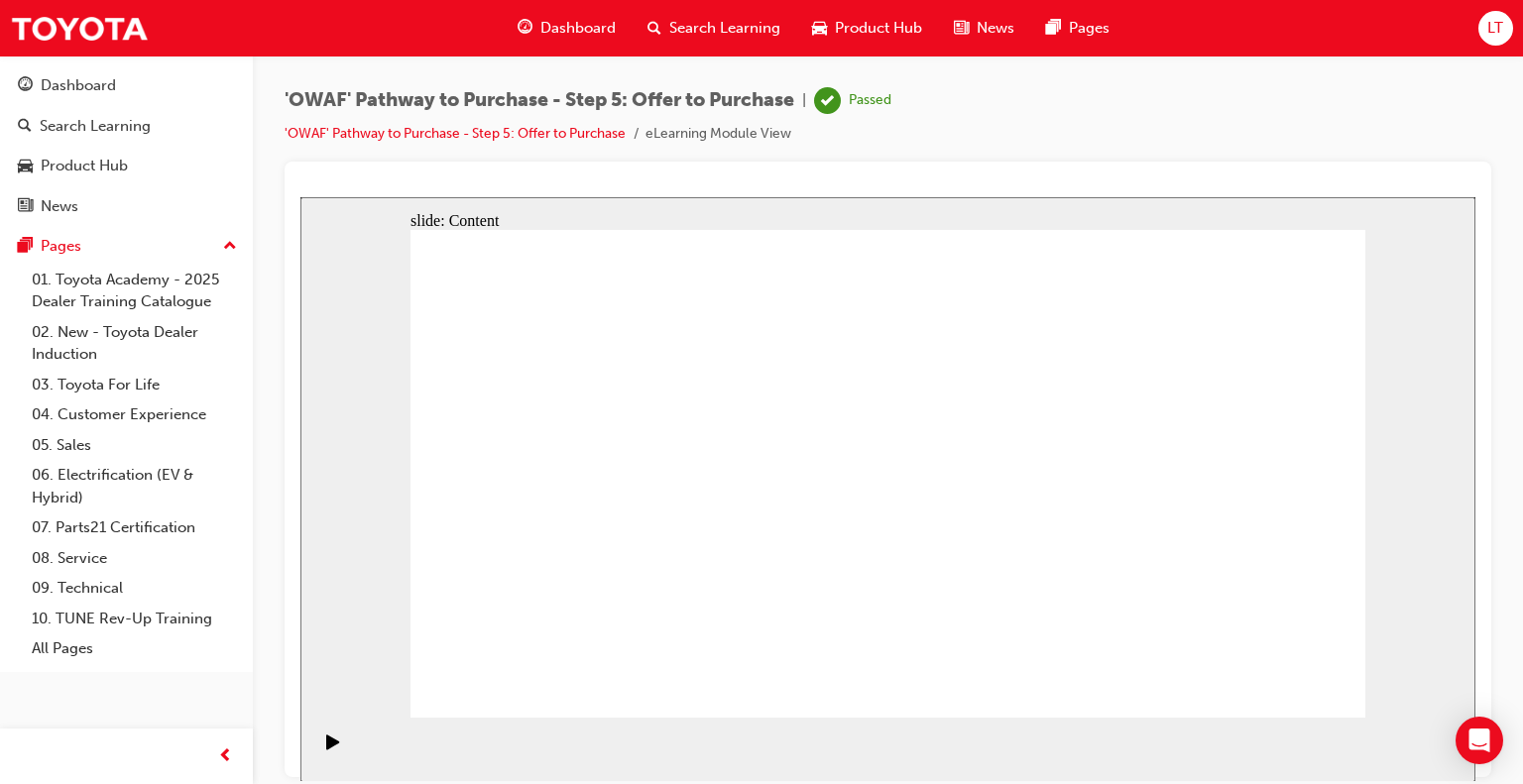 click 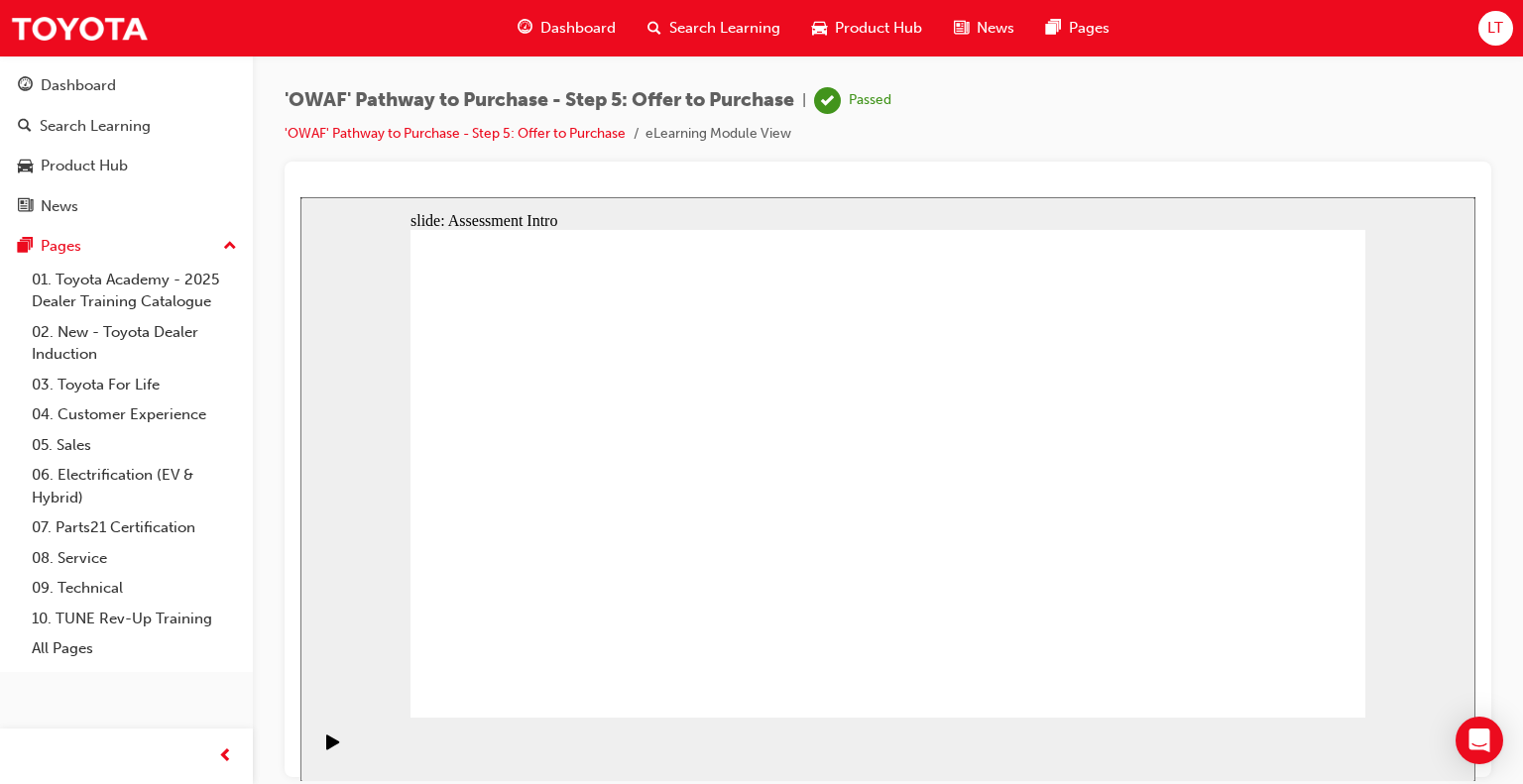 click 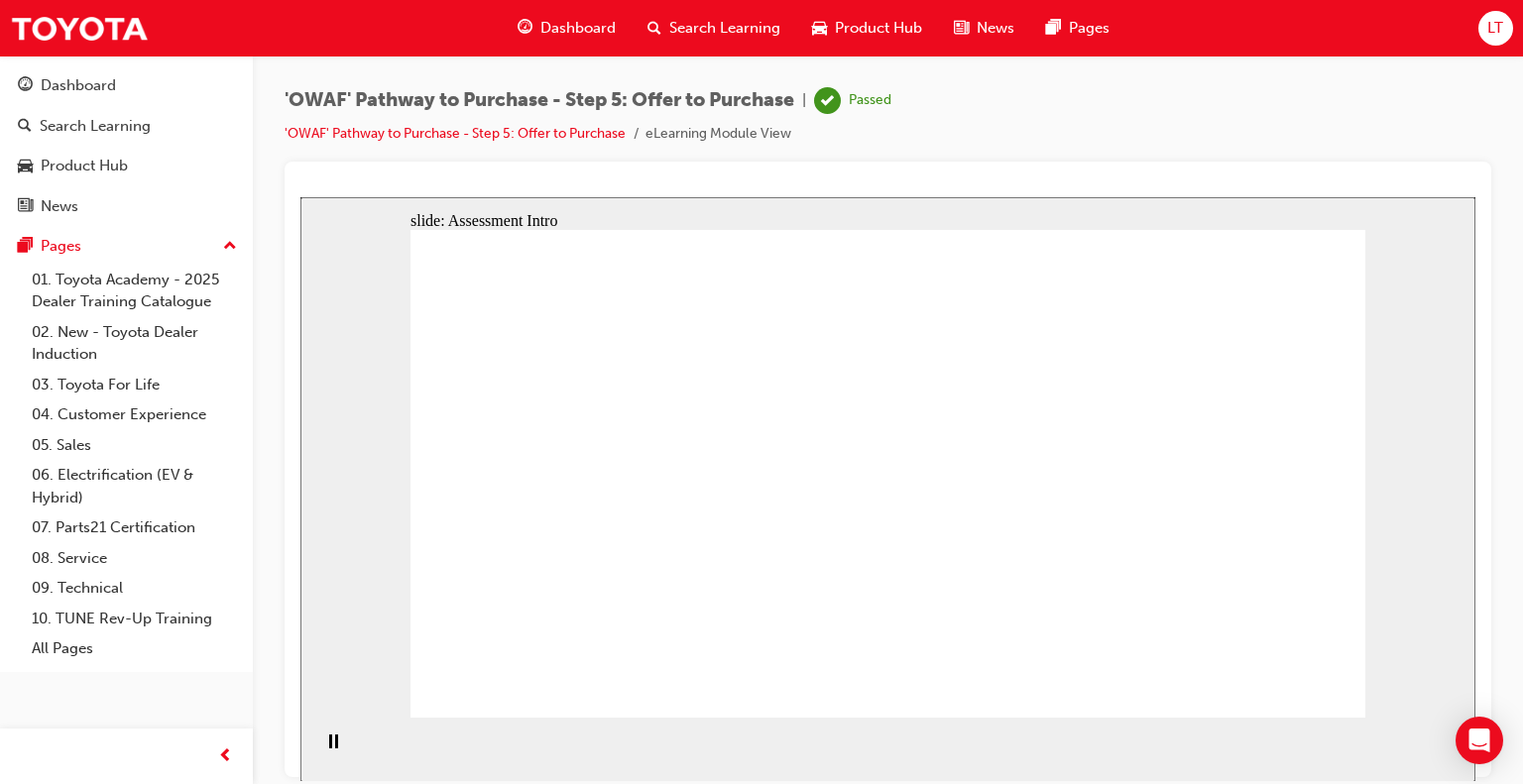 click 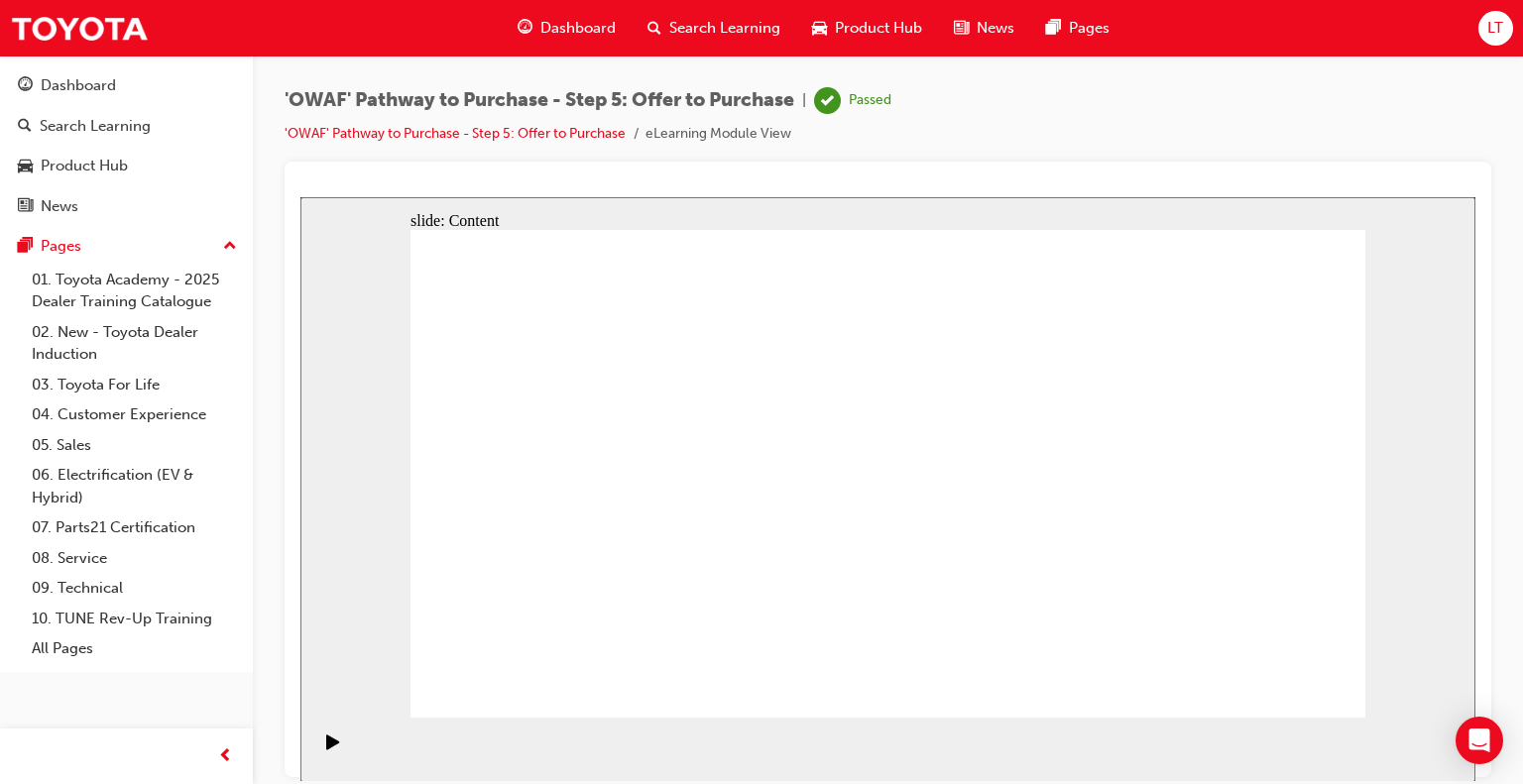 click 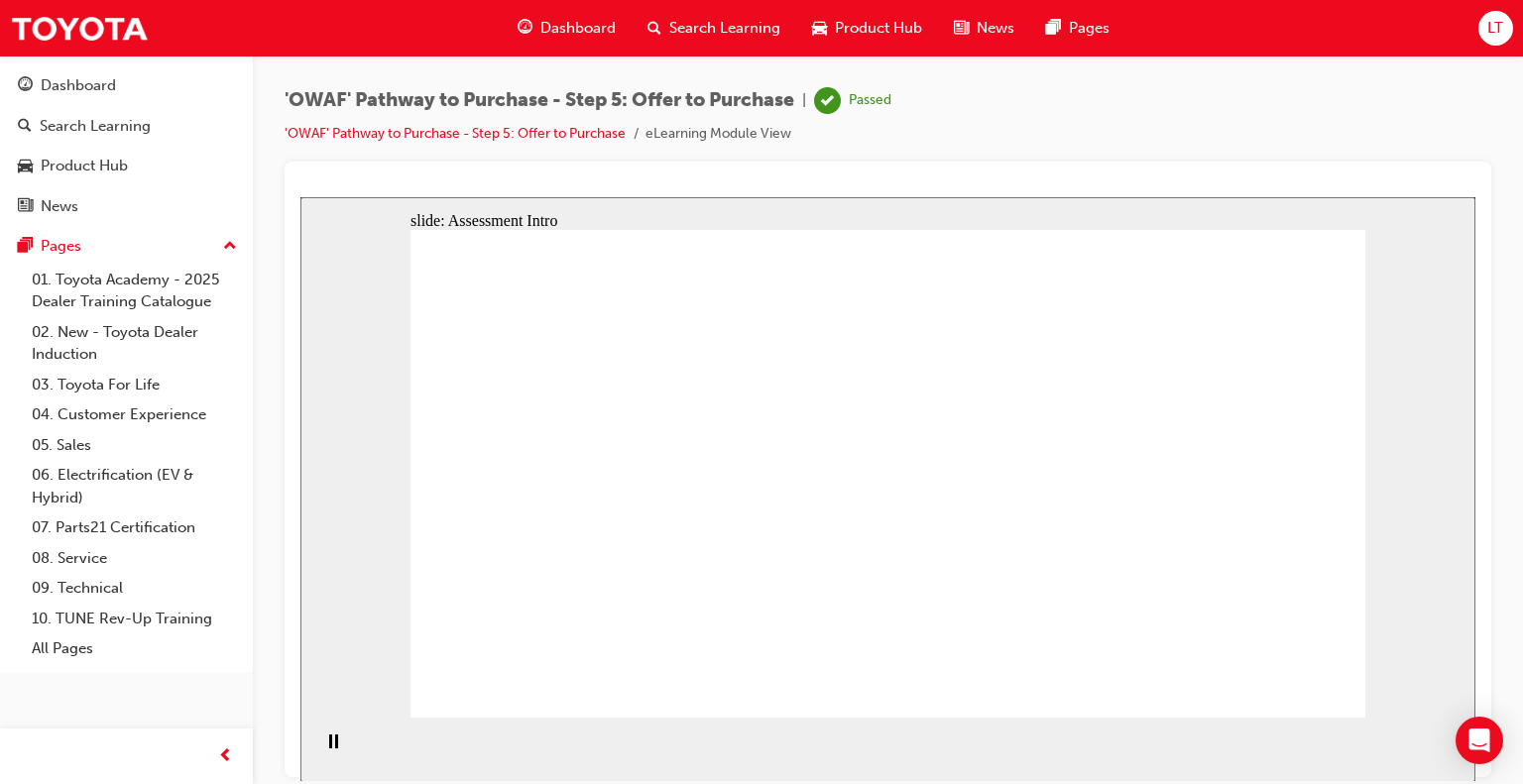 click 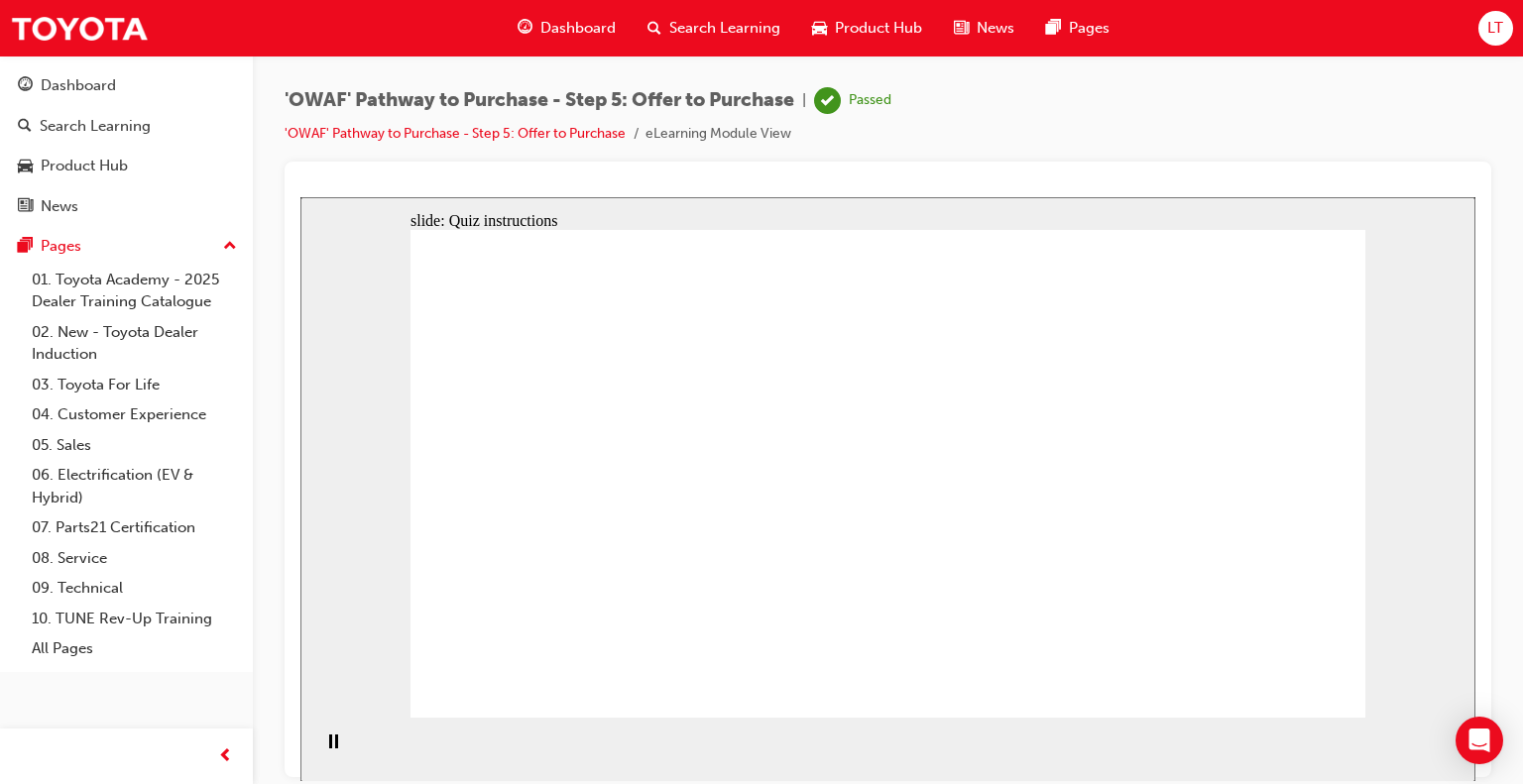 click 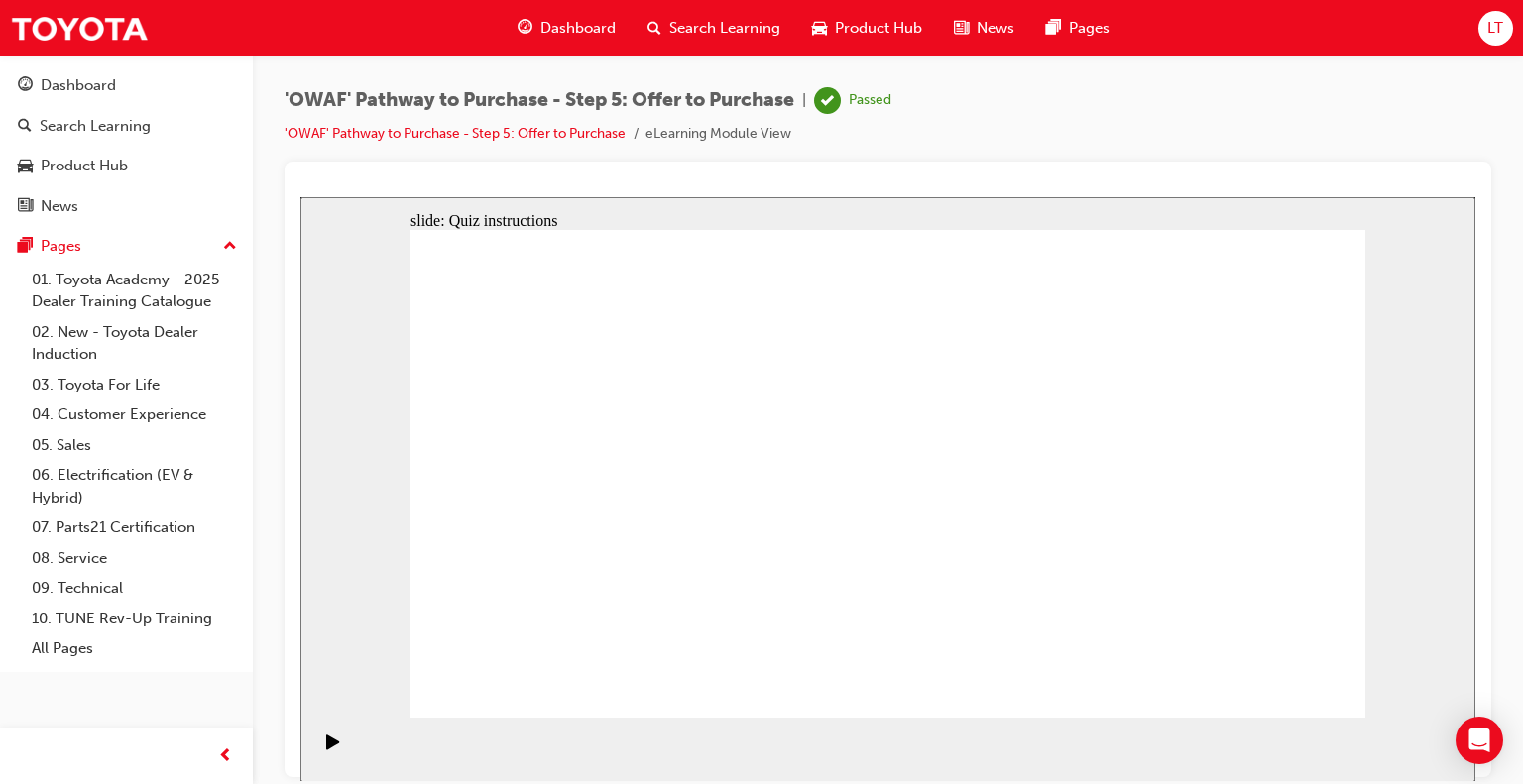 click 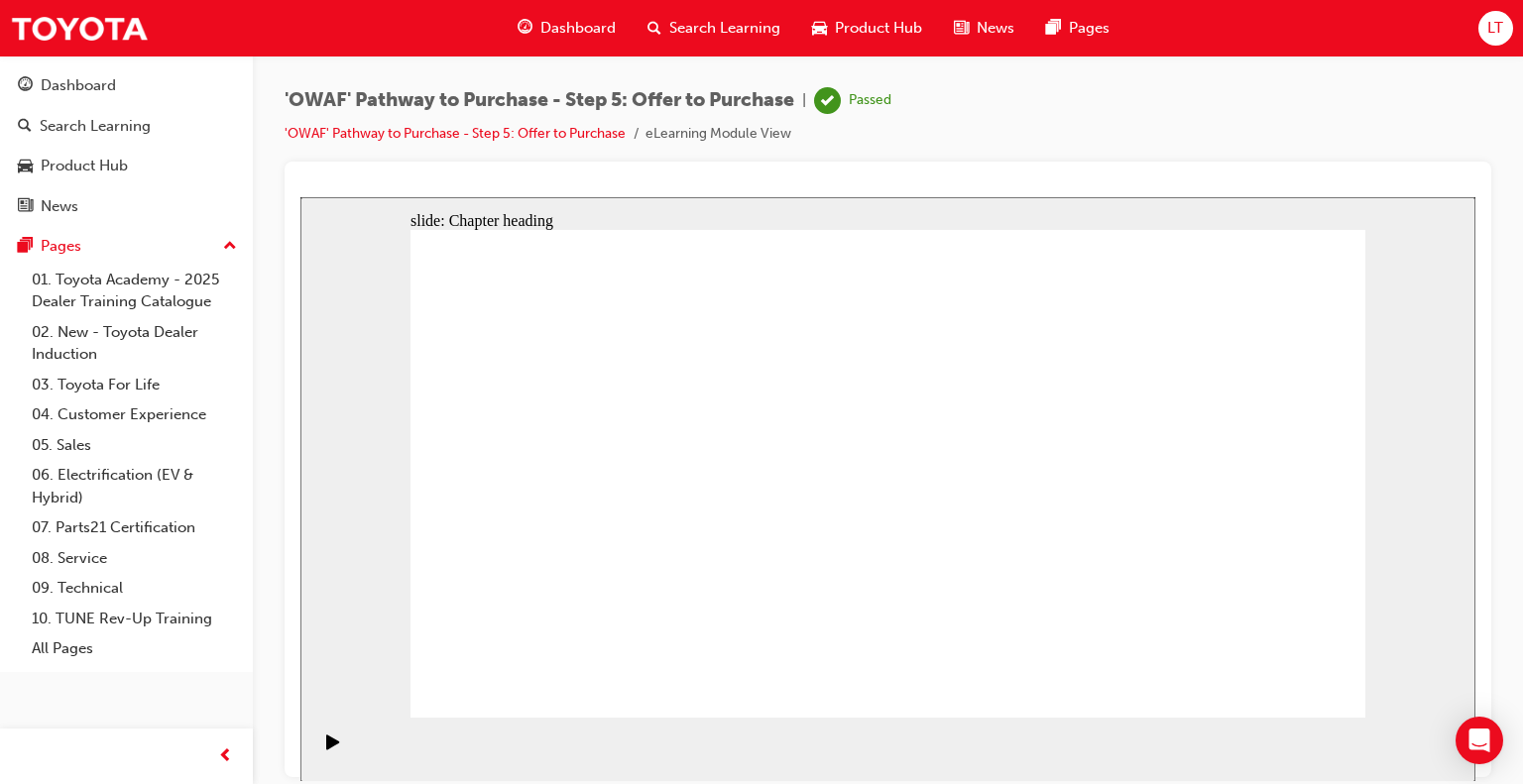 click 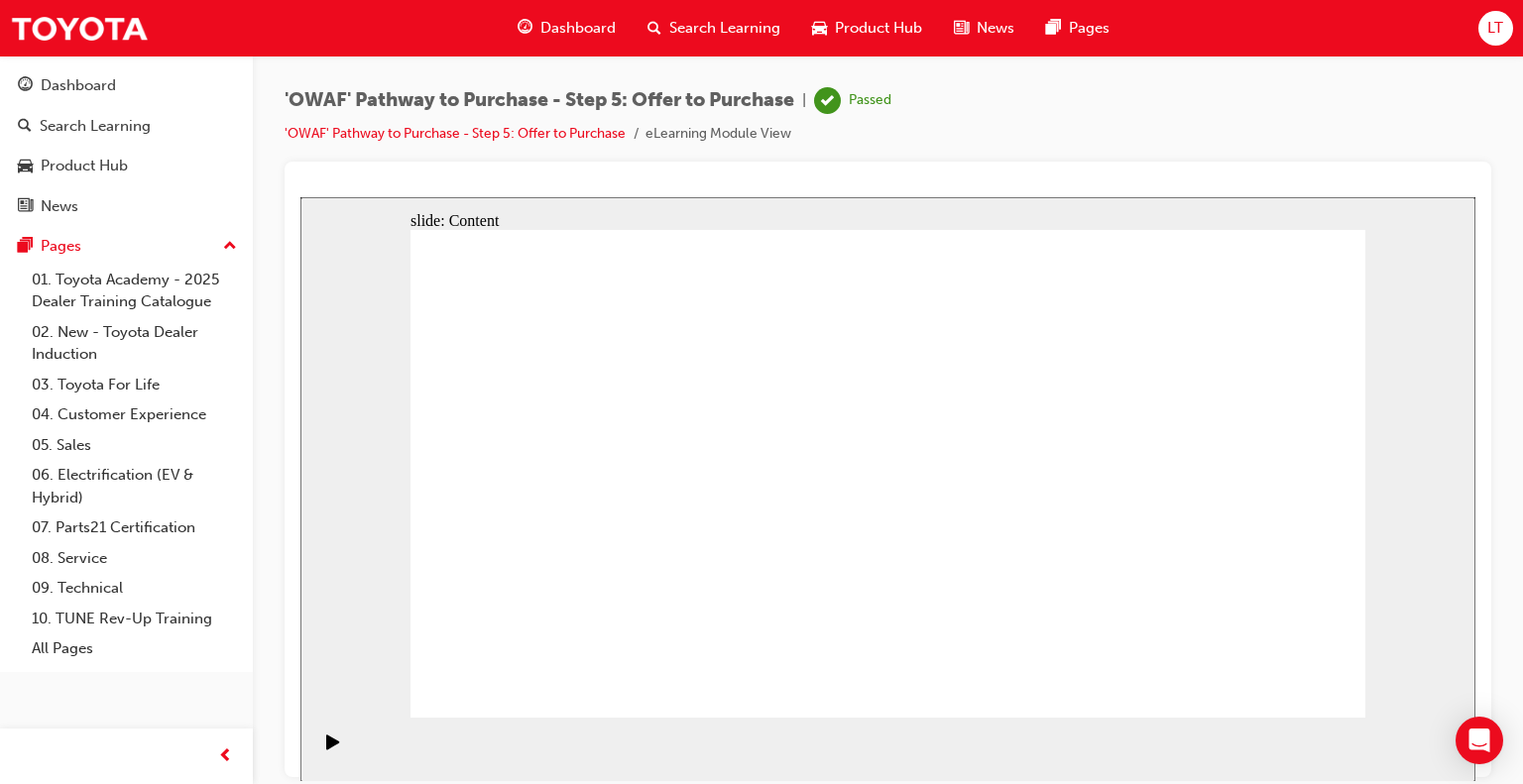 click 